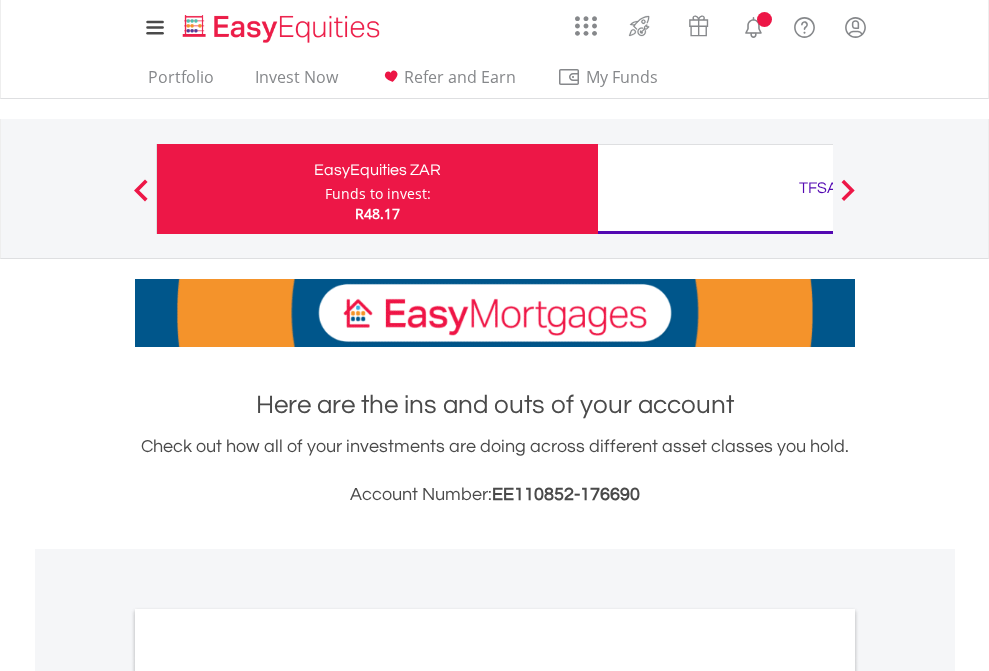 scroll, scrollTop: 0, scrollLeft: 0, axis: both 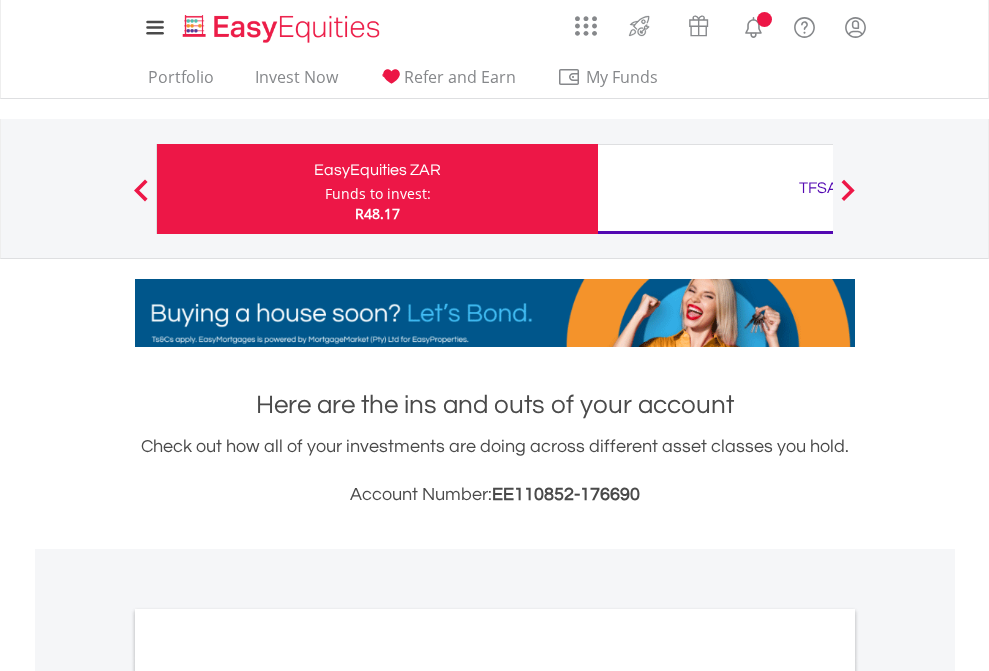 click on "Funds to invest:" at bounding box center [378, 194] 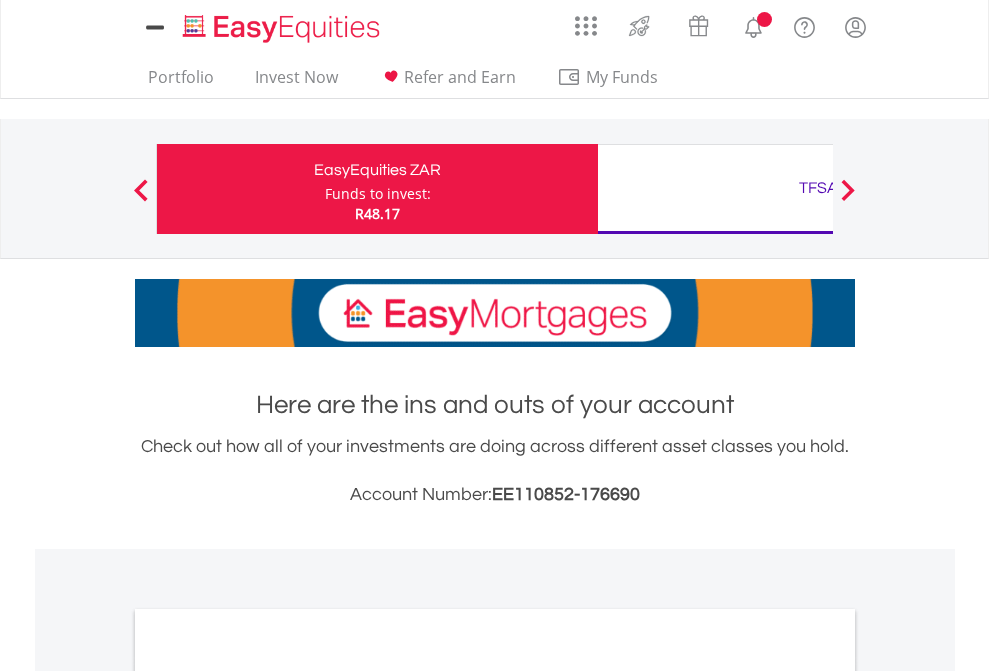 scroll, scrollTop: 0, scrollLeft: 0, axis: both 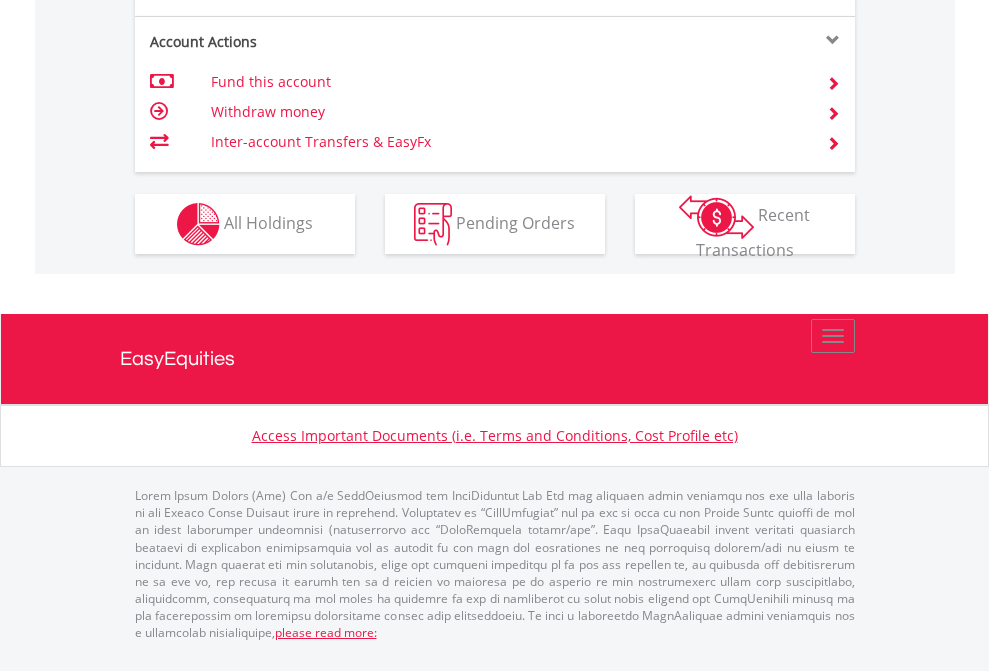 click on "Investment types" at bounding box center [706, -337] 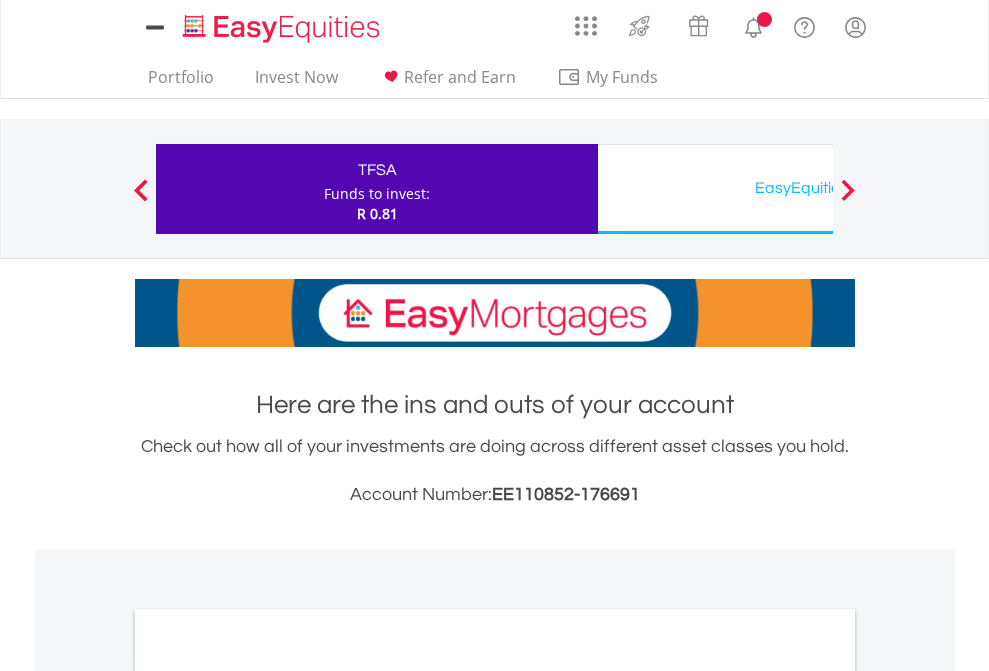 scroll, scrollTop: 0, scrollLeft: 0, axis: both 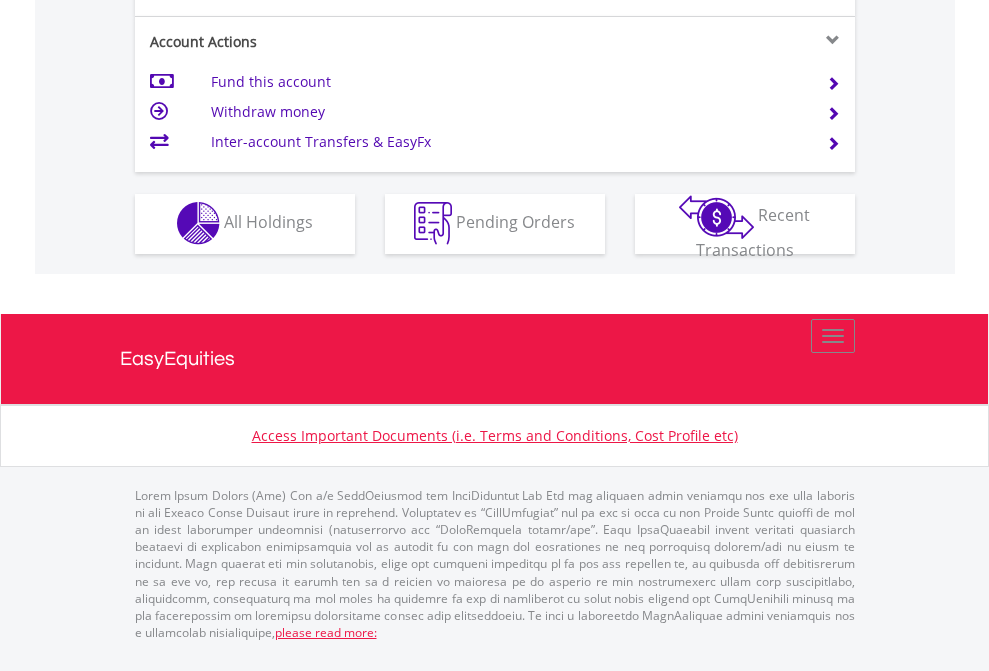 click on "Investment types" at bounding box center (706, -353) 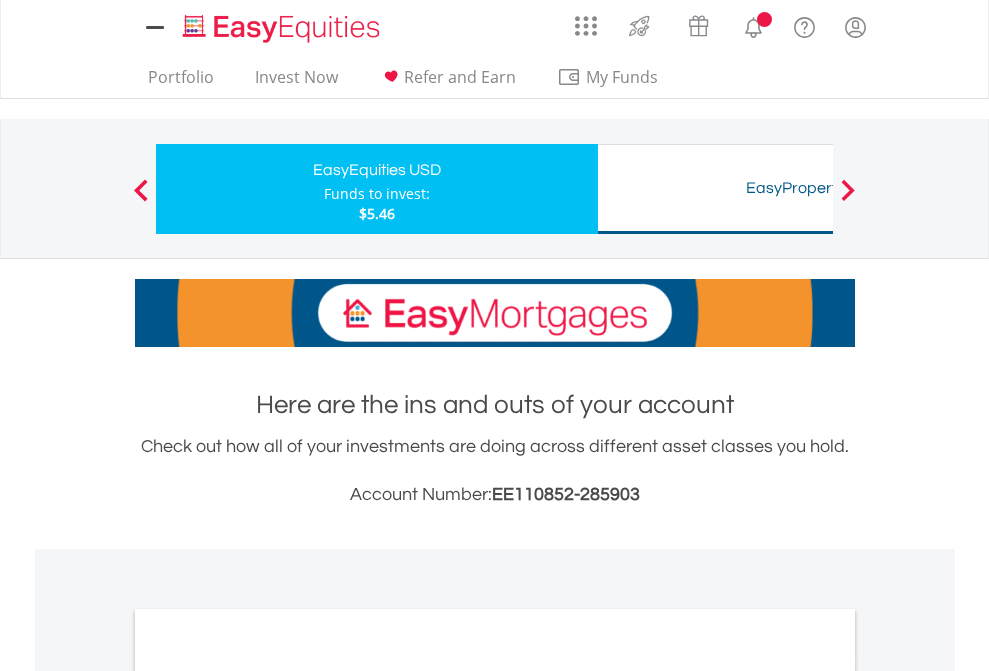 scroll, scrollTop: 0, scrollLeft: 0, axis: both 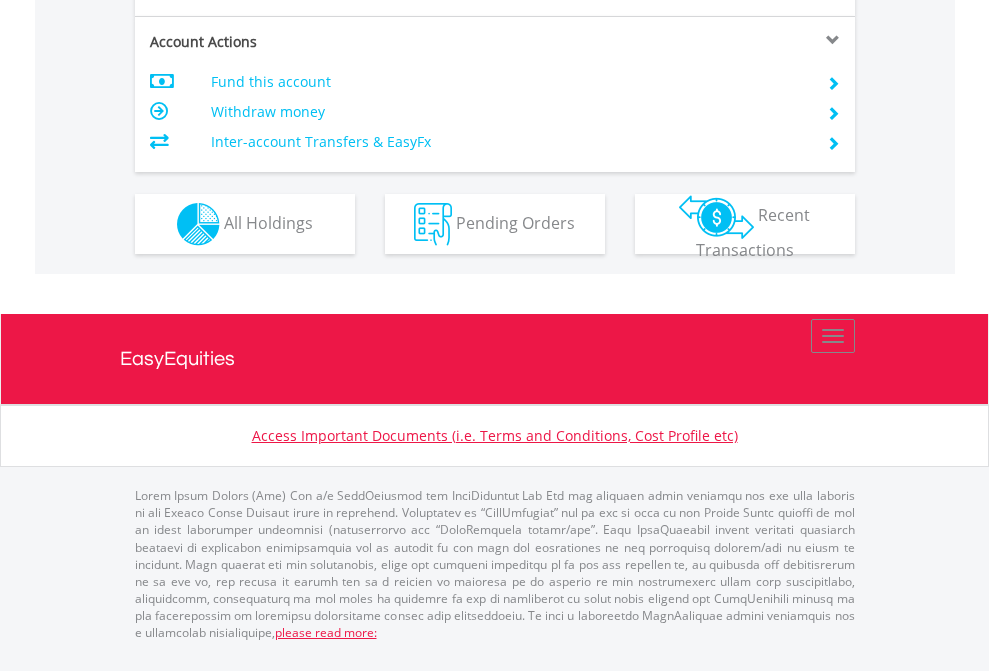 click on "Investment types" at bounding box center (706, -337) 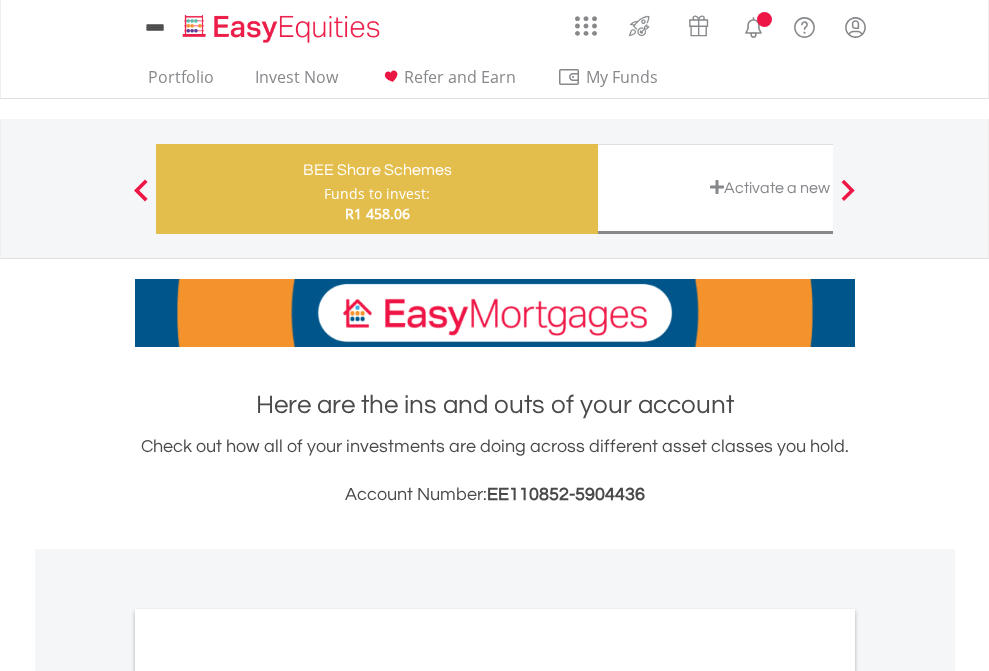 scroll, scrollTop: 0, scrollLeft: 0, axis: both 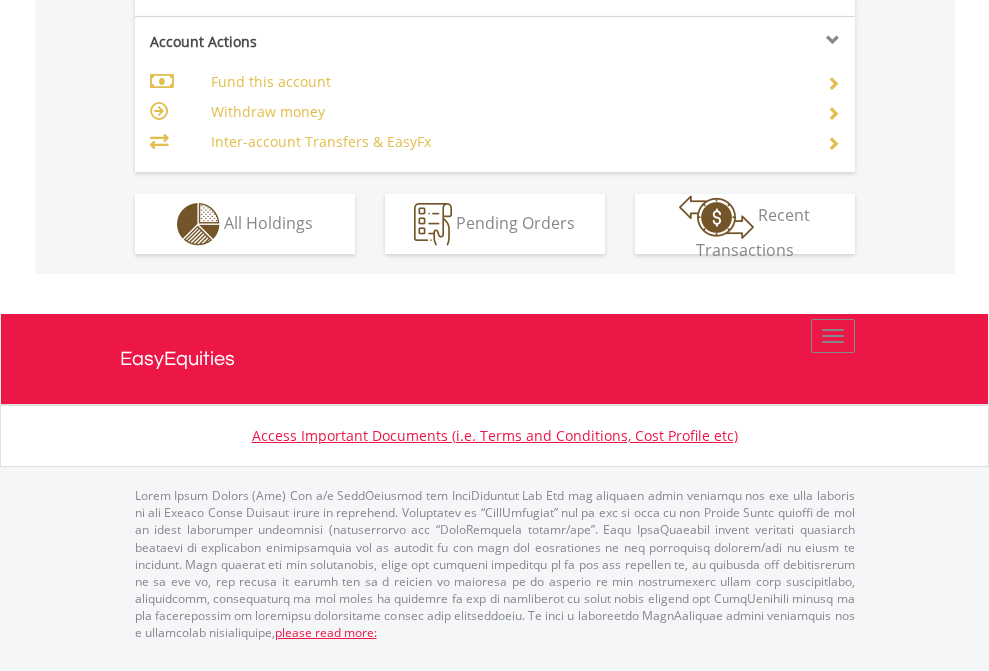 click on "Investment types" at bounding box center (706, -337) 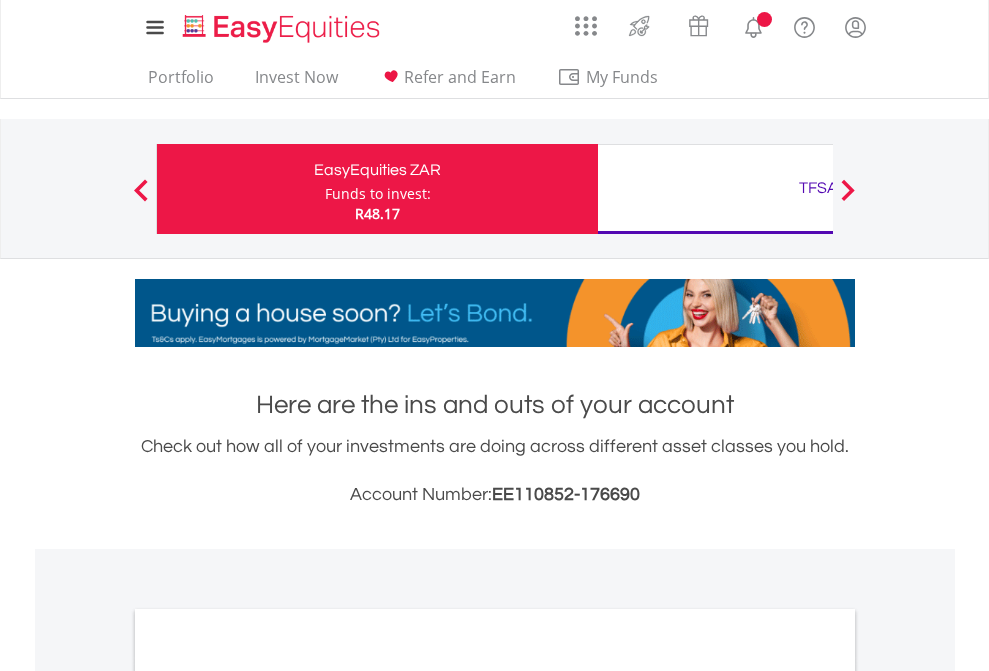 scroll, scrollTop: 0, scrollLeft: 0, axis: both 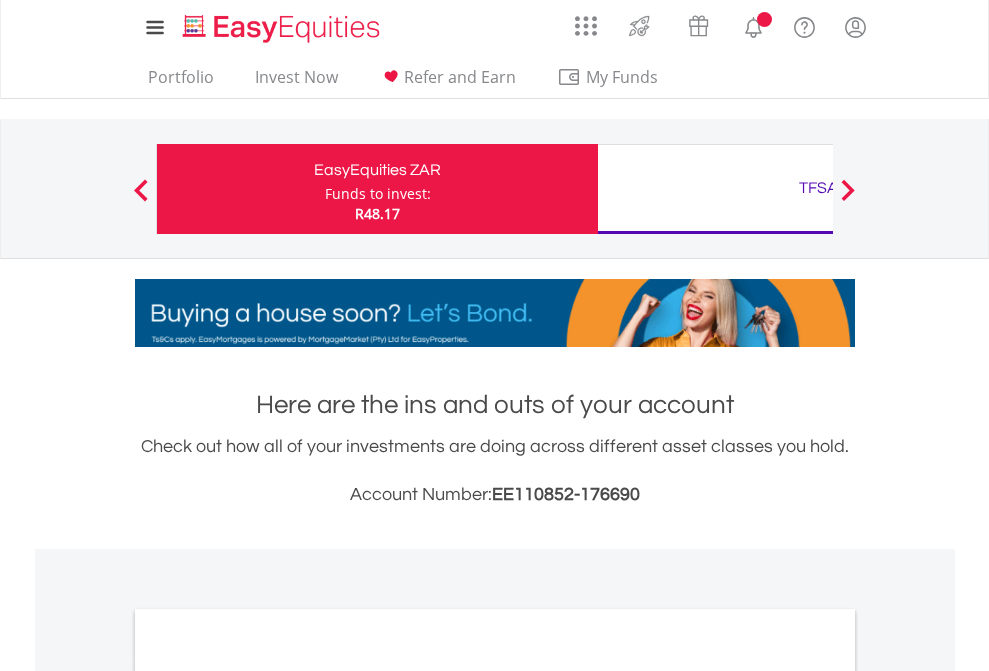 click on "All Holdings" at bounding box center (268, 1096) 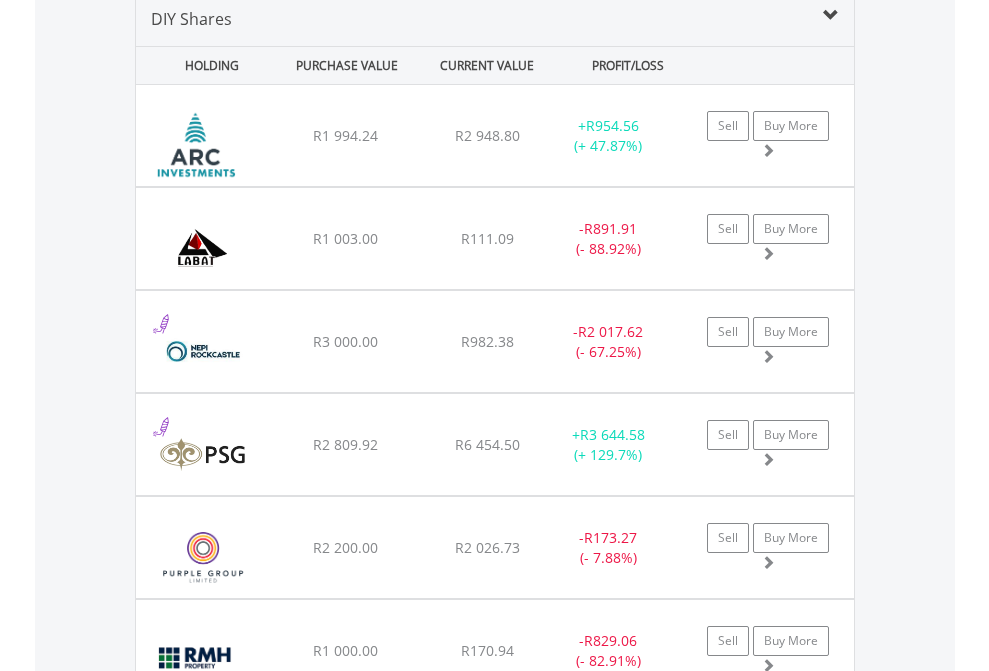 scroll, scrollTop: 1933, scrollLeft: 0, axis: vertical 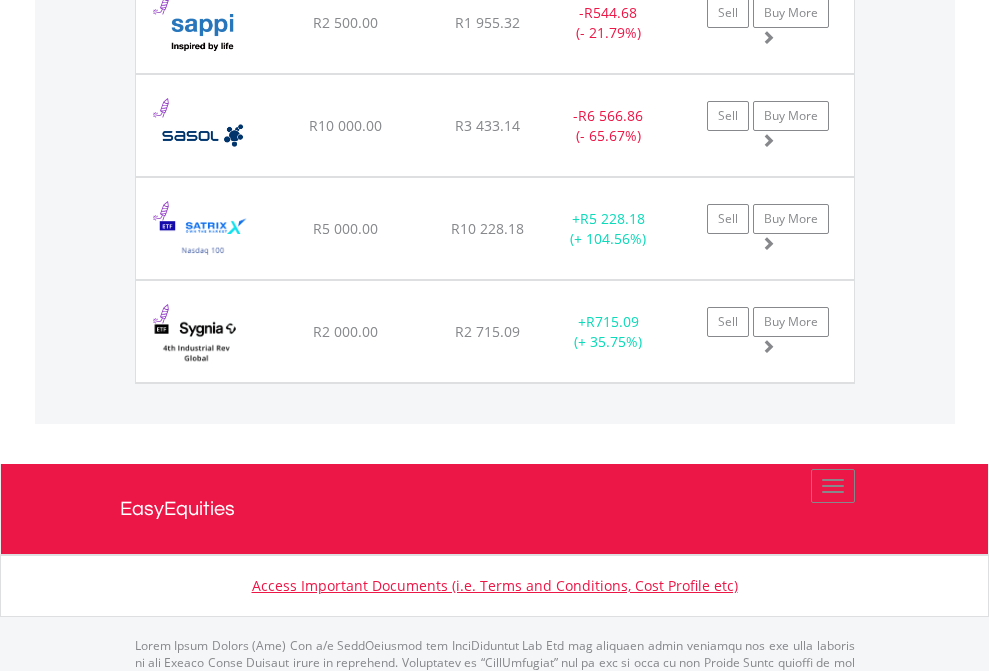 click on "TFSA" at bounding box center [818, -1745] 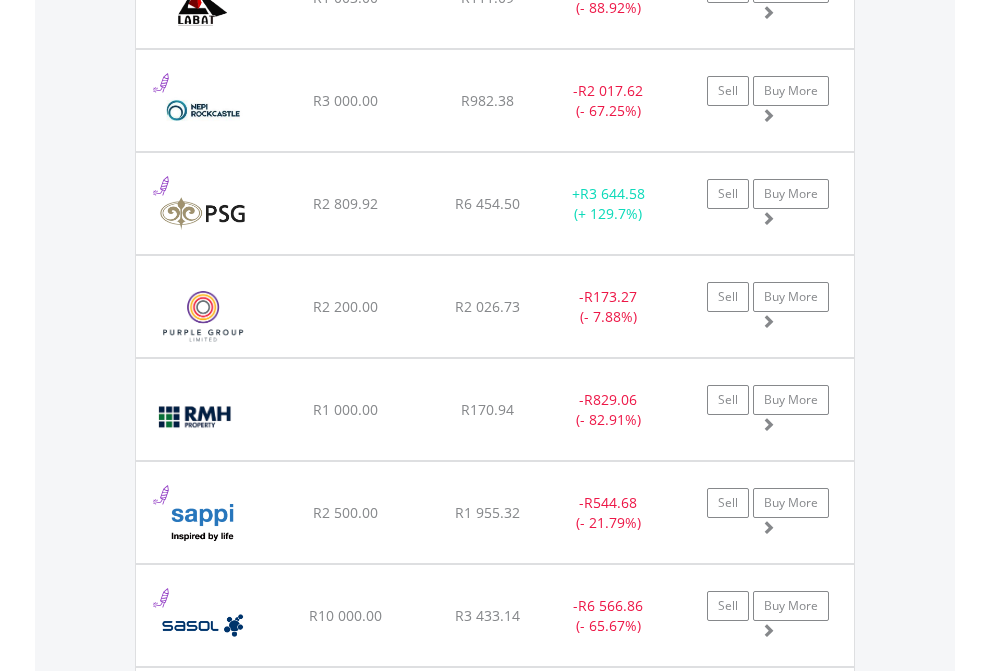 scroll, scrollTop: 144, scrollLeft: 0, axis: vertical 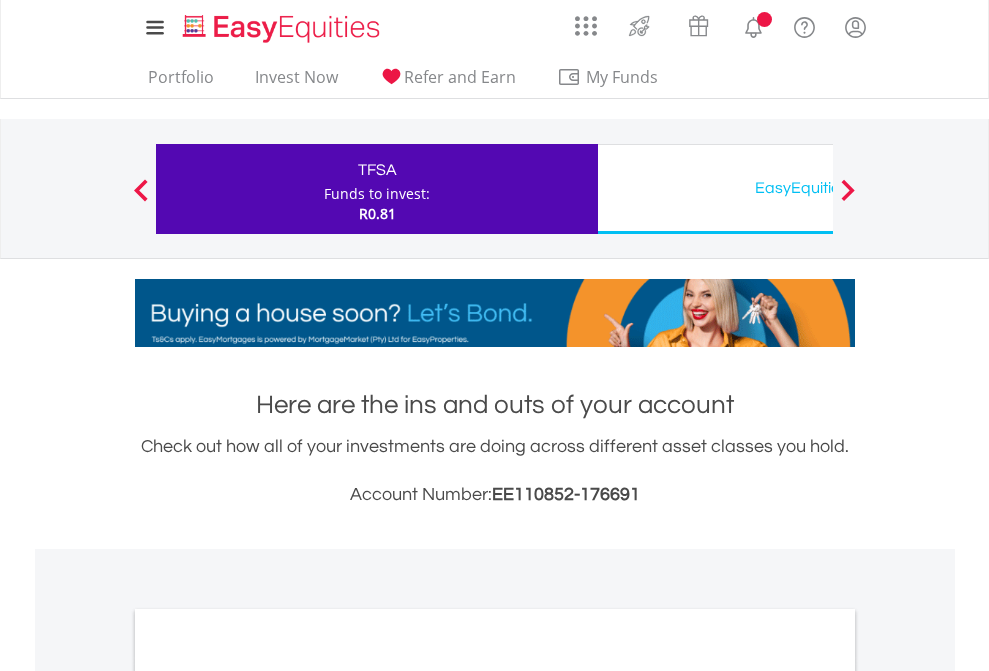 click on "All Holdings" at bounding box center [268, 1096] 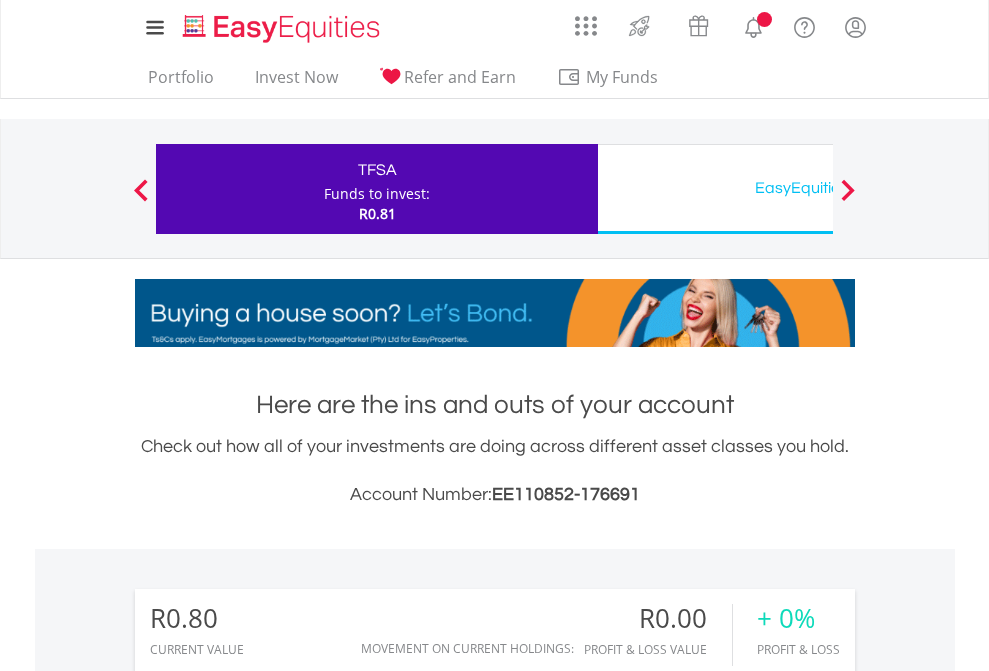 scroll, scrollTop: 1486, scrollLeft: 0, axis: vertical 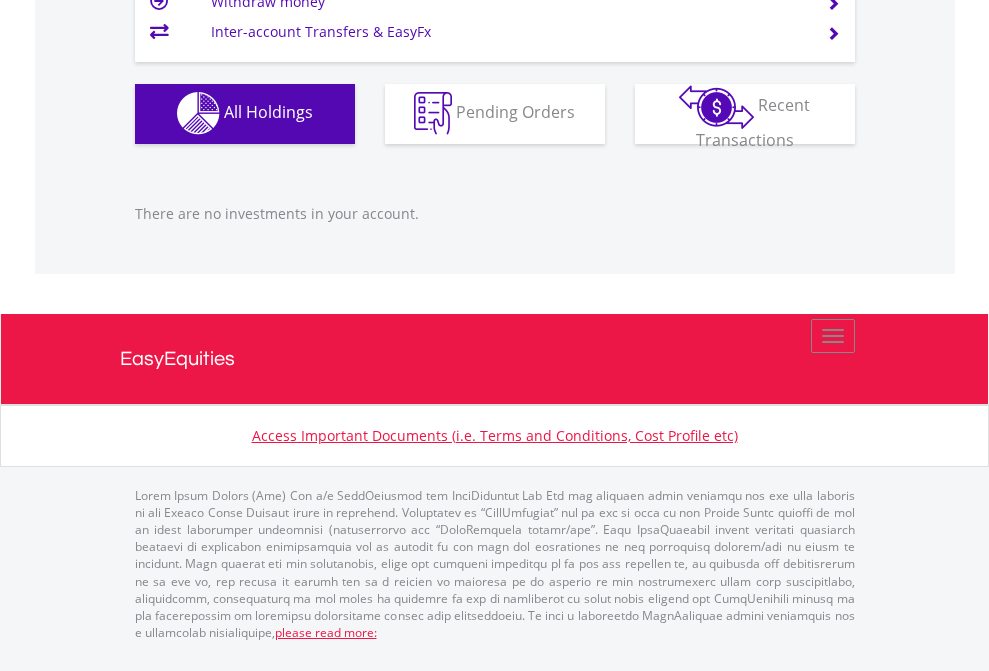 click on "EasyEquities USD" at bounding box center [818, -1142] 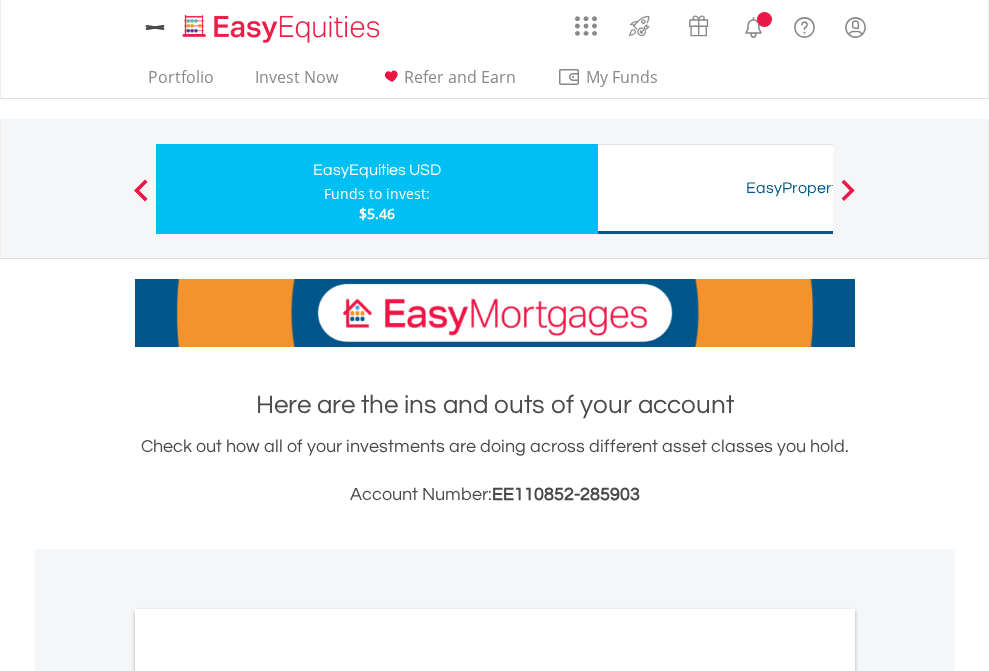 scroll, scrollTop: 0, scrollLeft: 0, axis: both 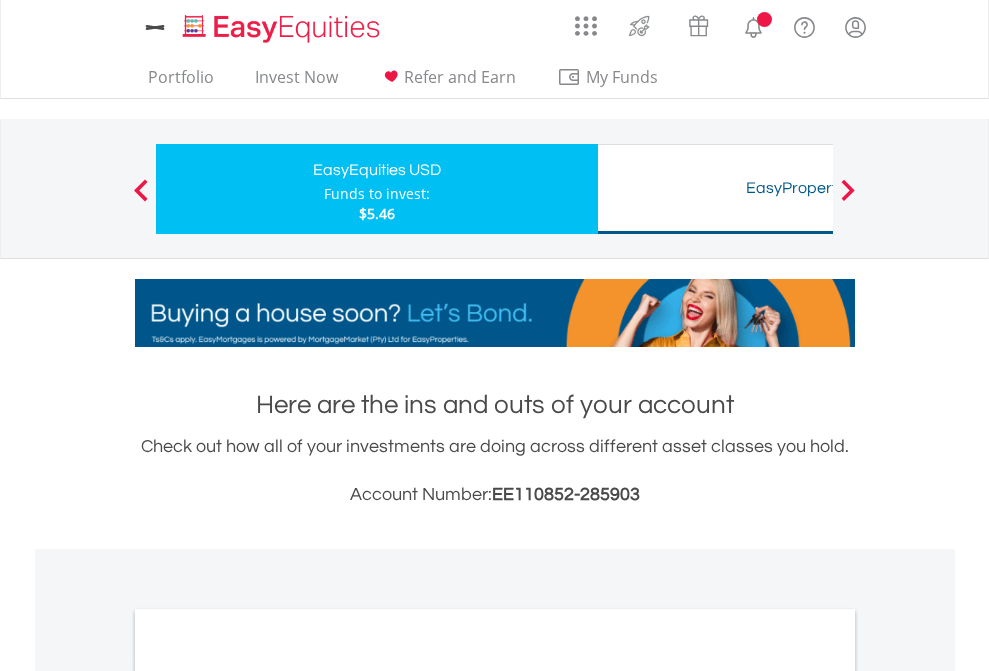 click on "All Holdings" at bounding box center (268, 1096) 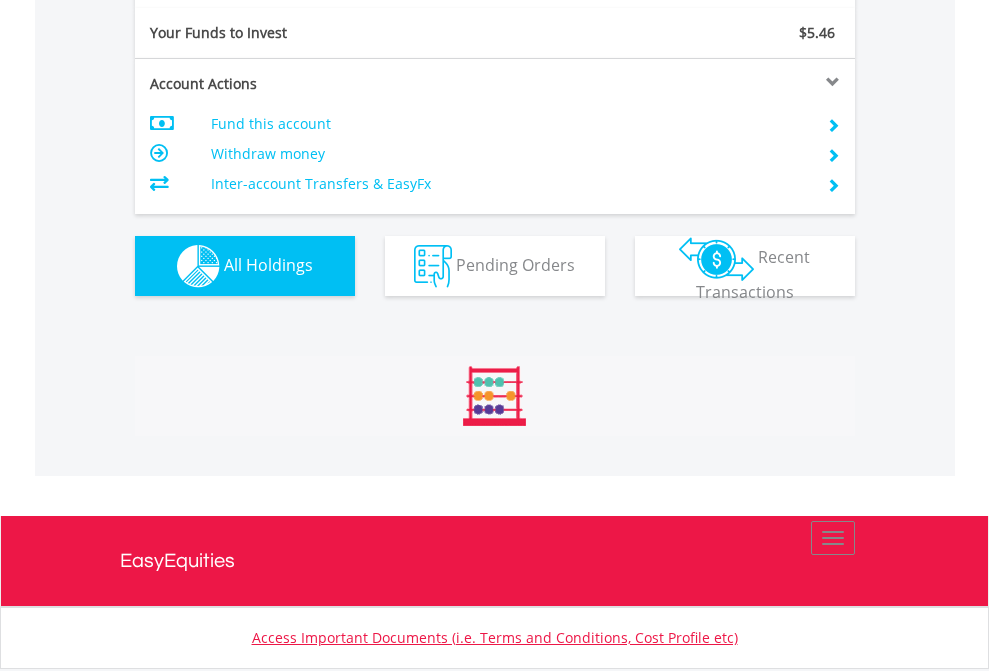 scroll, scrollTop: 999808, scrollLeft: 999687, axis: both 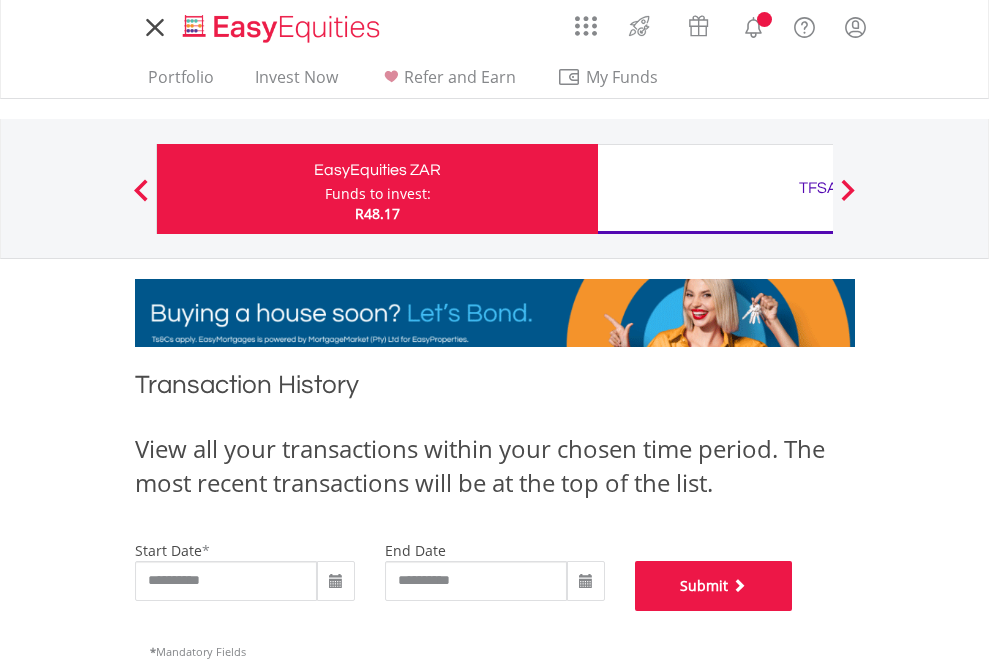 click on "Submit" at bounding box center [714, 586] 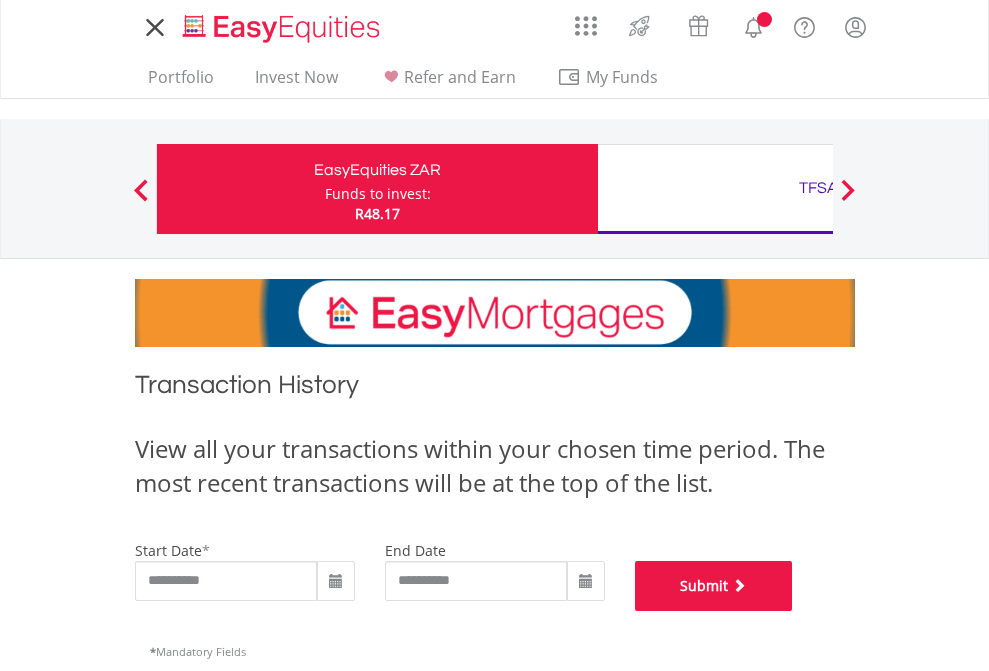 scroll, scrollTop: 811, scrollLeft: 0, axis: vertical 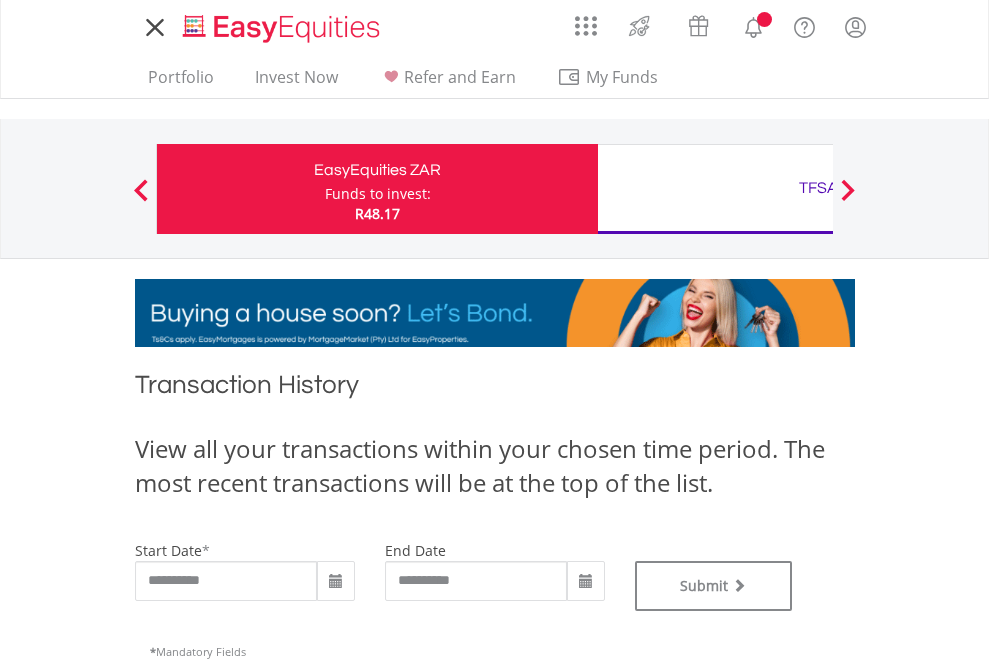 click on "TFSA" at bounding box center [818, 188] 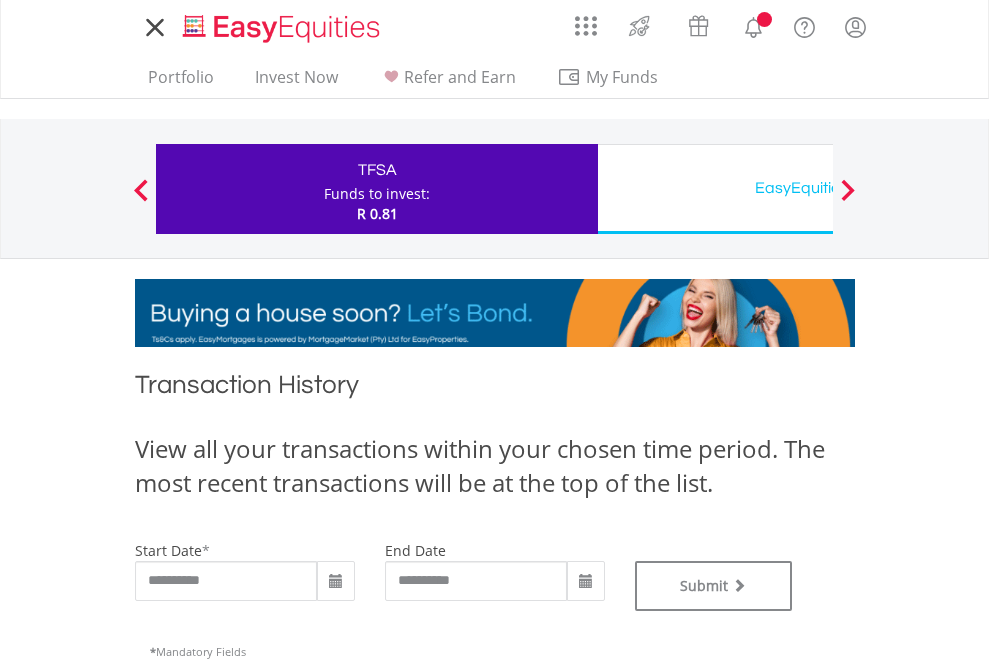 scroll, scrollTop: 0, scrollLeft: 0, axis: both 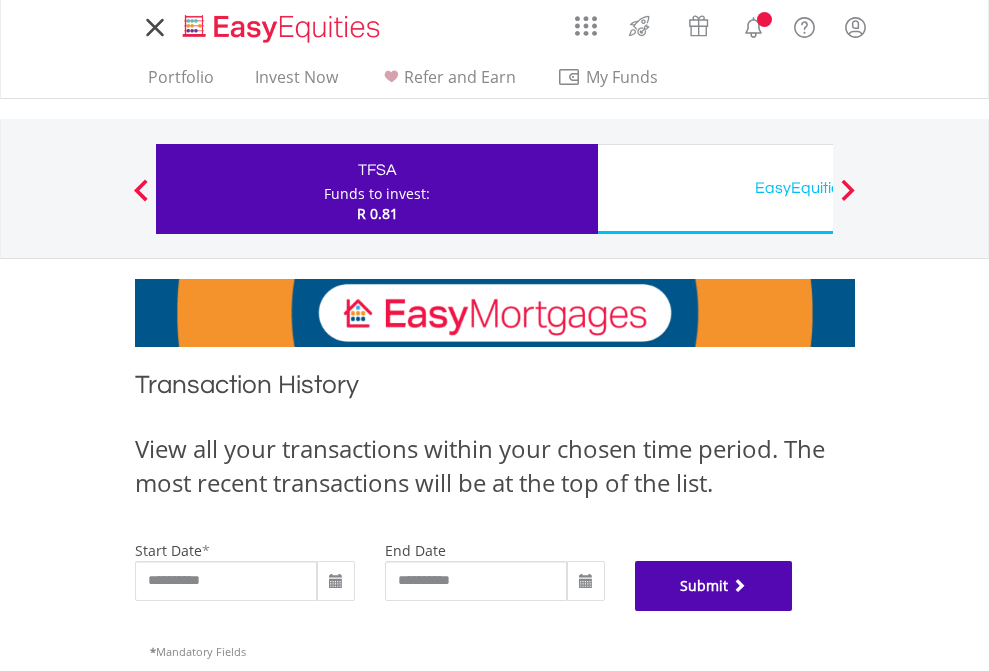 click on "Submit" at bounding box center (714, 586) 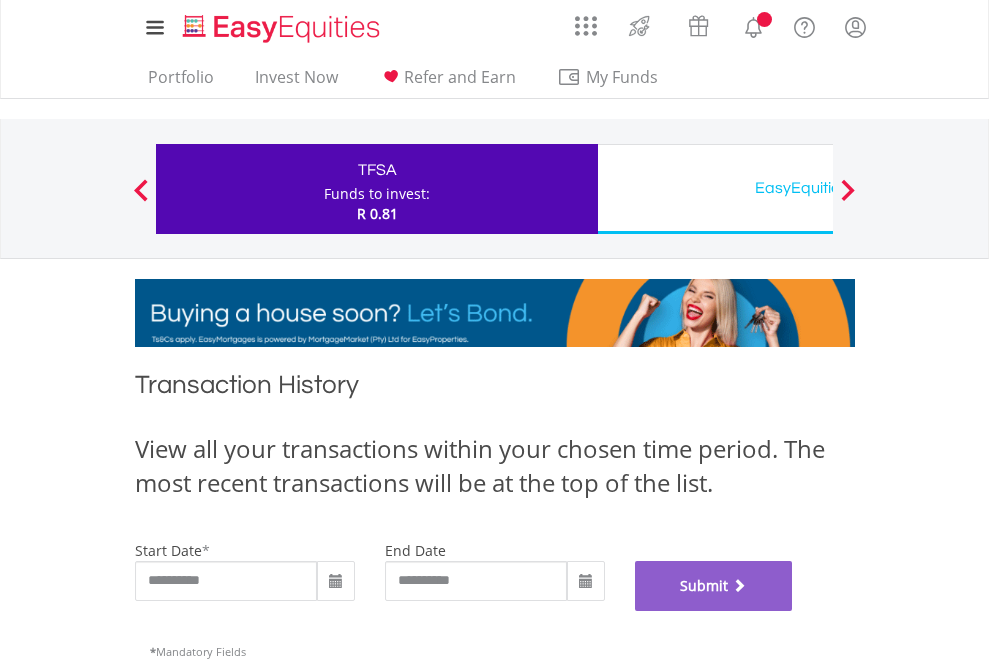 scroll, scrollTop: 811, scrollLeft: 0, axis: vertical 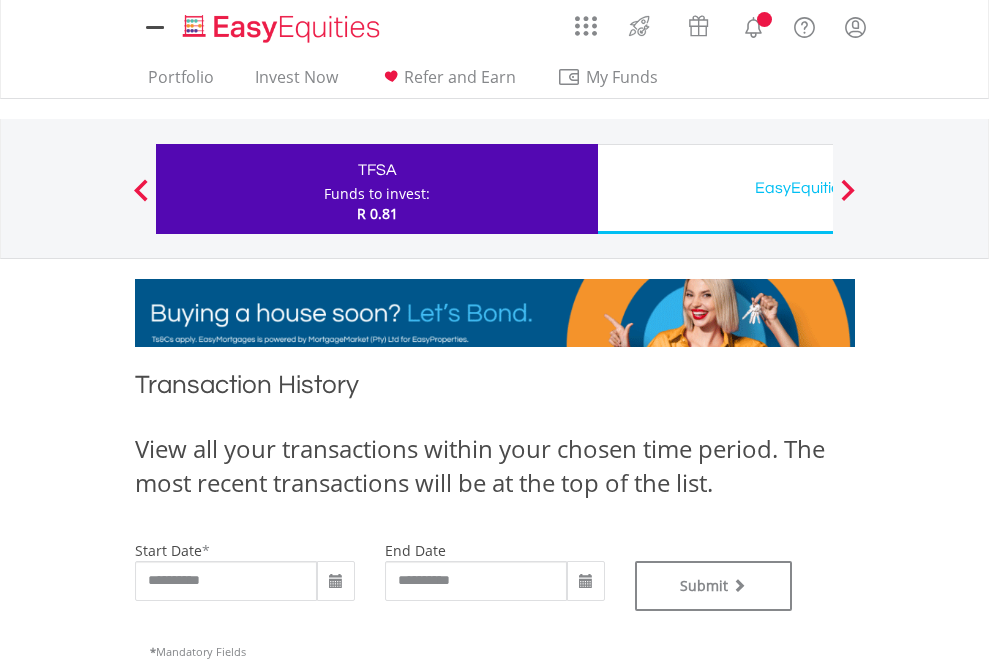 click on "EasyEquities USD" at bounding box center [818, 188] 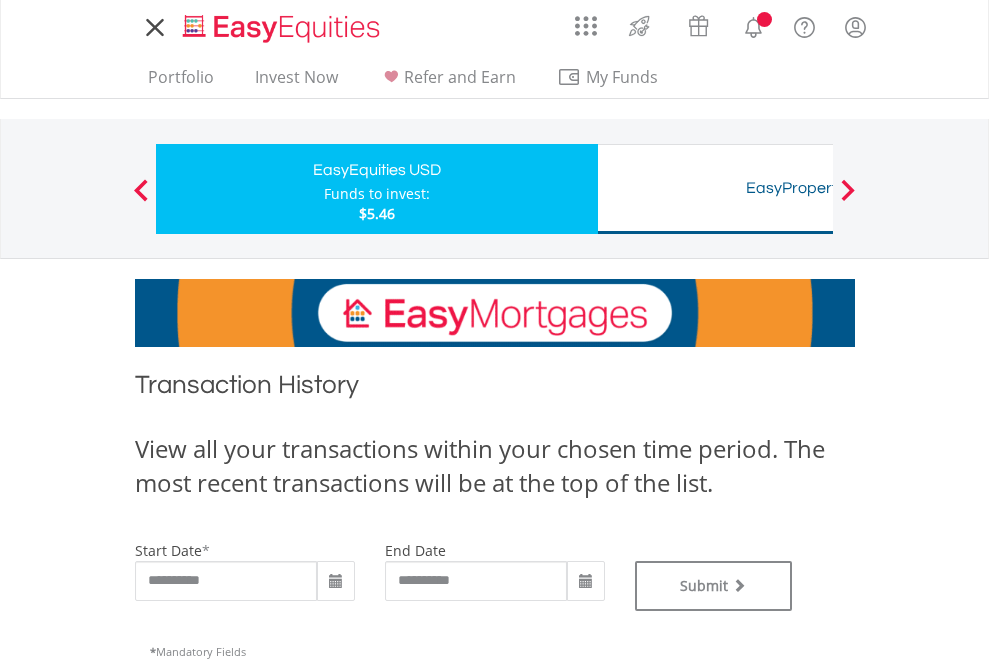 scroll, scrollTop: 0, scrollLeft: 0, axis: both 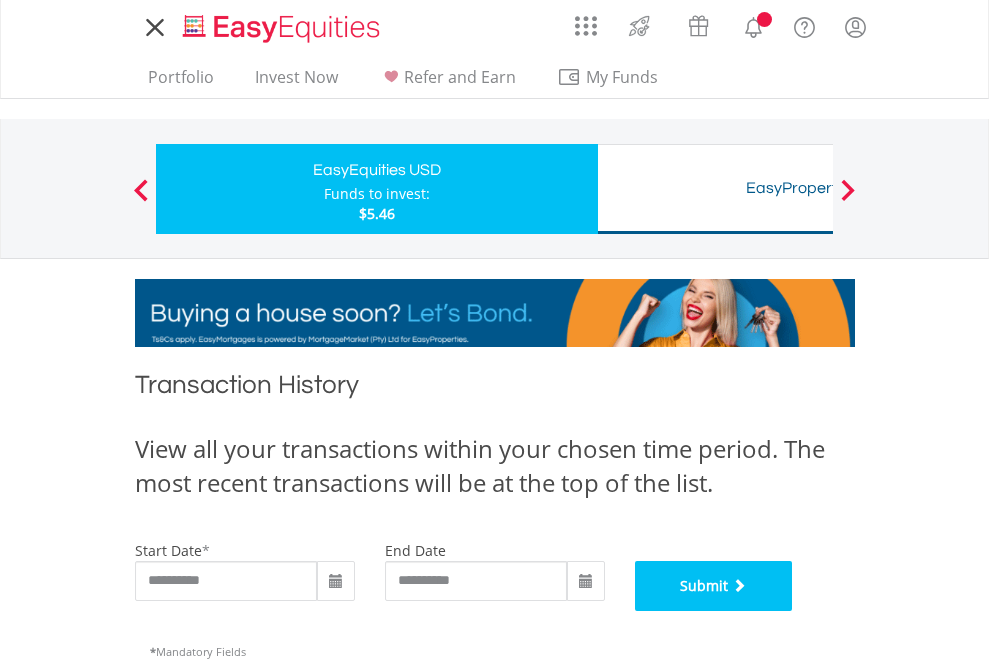 click on "Submit" at bounding box center (714, 586) 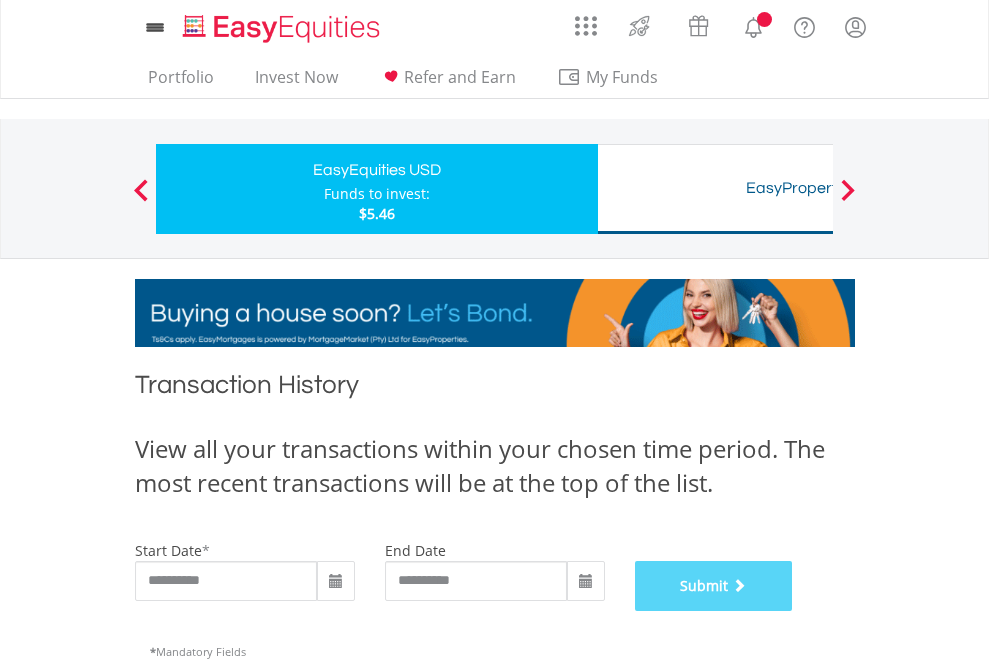 scroll, scrollTop: 811, scrollLeft: 0, axis: vertical 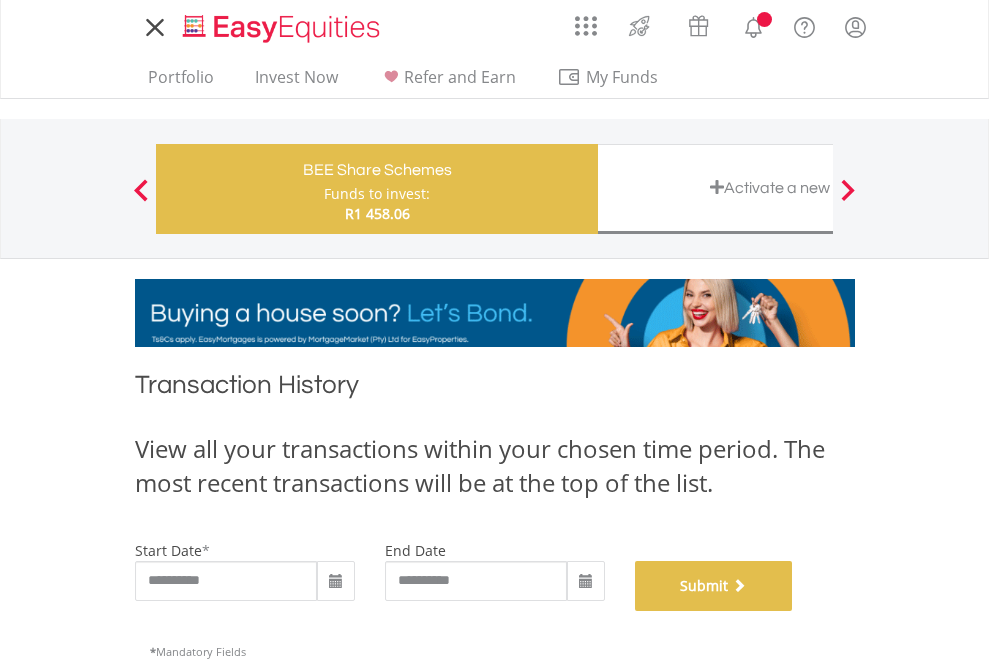 click on "Submit" at bounding box center (714, 586) 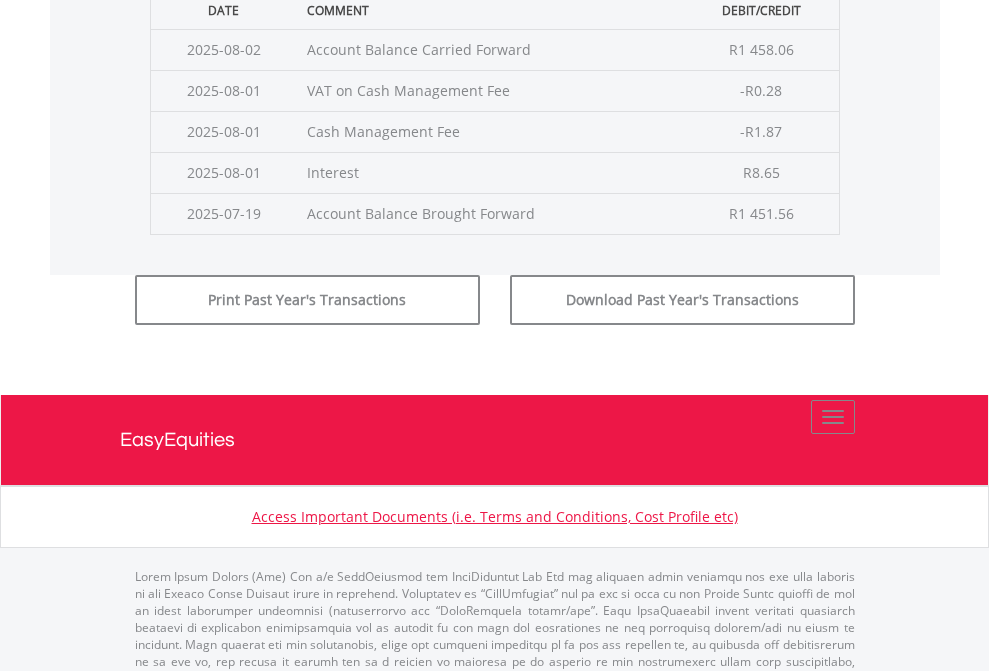 scroll, scrollTop: 811, scrollLeft: 0, axis: vertical 